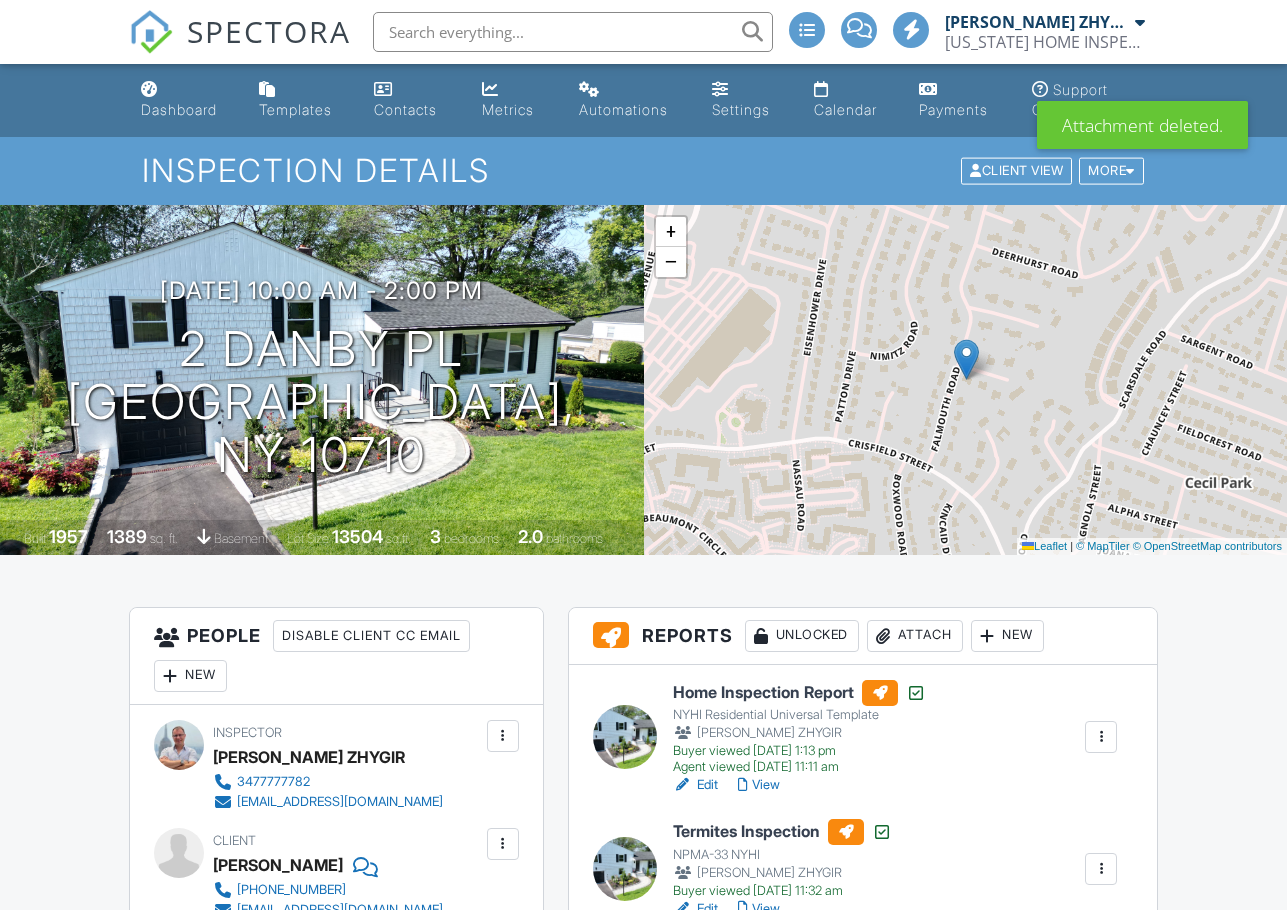 click on "All emails and texts are disabled for this inspection!
All emails and texts have been disabled for this inspection. This may have happened due to someone manually disabling them or this inspection being unconfirmed when it was scheduled. To re-enable emails and texts for this inspection, click the button below.
Turn on emails and texts
Reports
Unlocked
Attach
New
Home Inspection Report
NYHI Residential Universal Template
Dimitry ZHYGIR
Buyer viewed 07/27/2025  1:13 pm
Agent viewed 07/25/2025 11:11 am
Edit
View
Assign Inspectors
Copy
Reinspection Report
View Log
RRB Log
Delete
Termites Inspection
NPMA-33 NYHI
Dimitry ZHYGIR
Buyer viewed 07/25/2025 11:32 am
Edit
View
Assign Inspectors
Copy
Reinspection Report
View Log
RRB Log" at bounding box center (644, 2613) 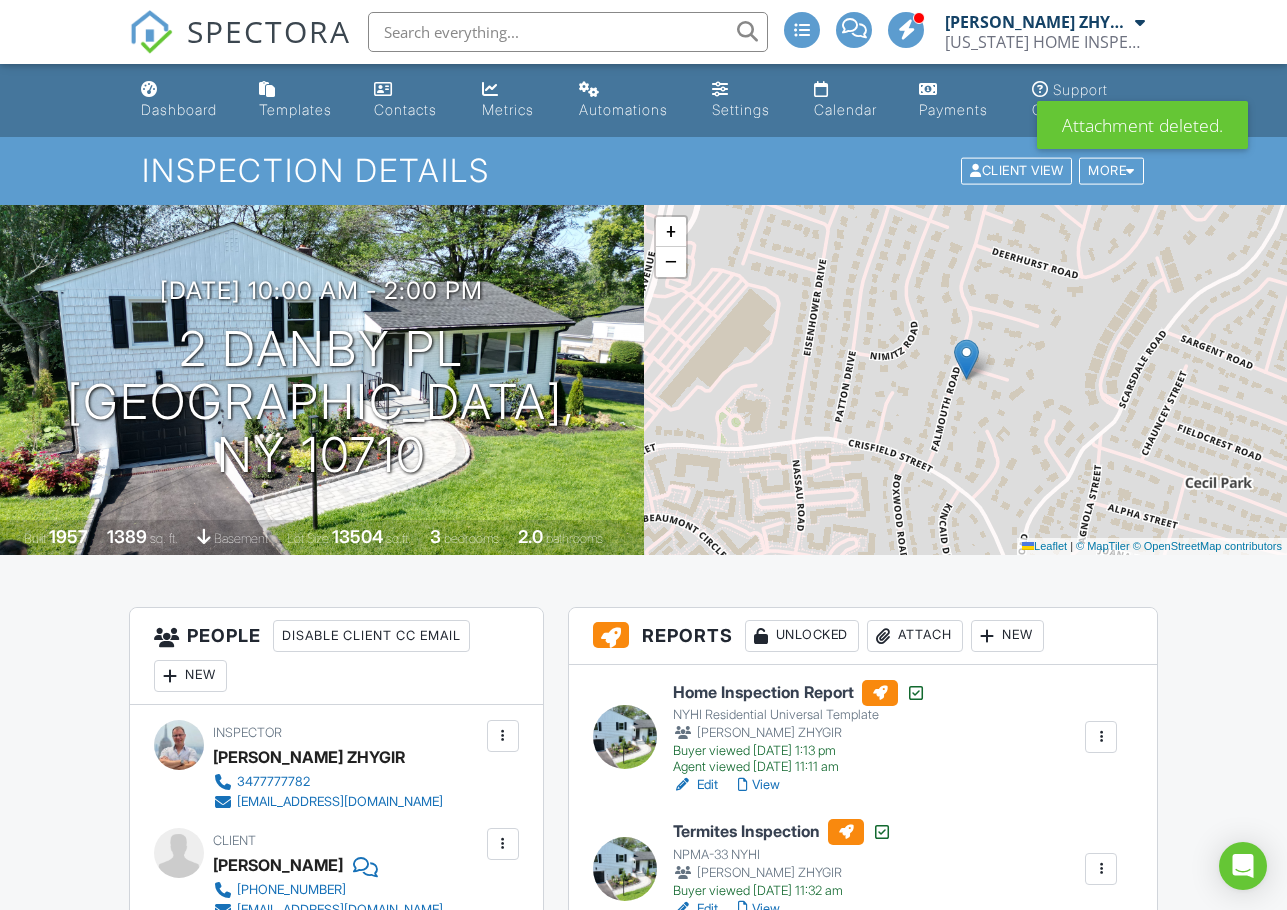 click on "Edit" at bounding box center (695, 785) 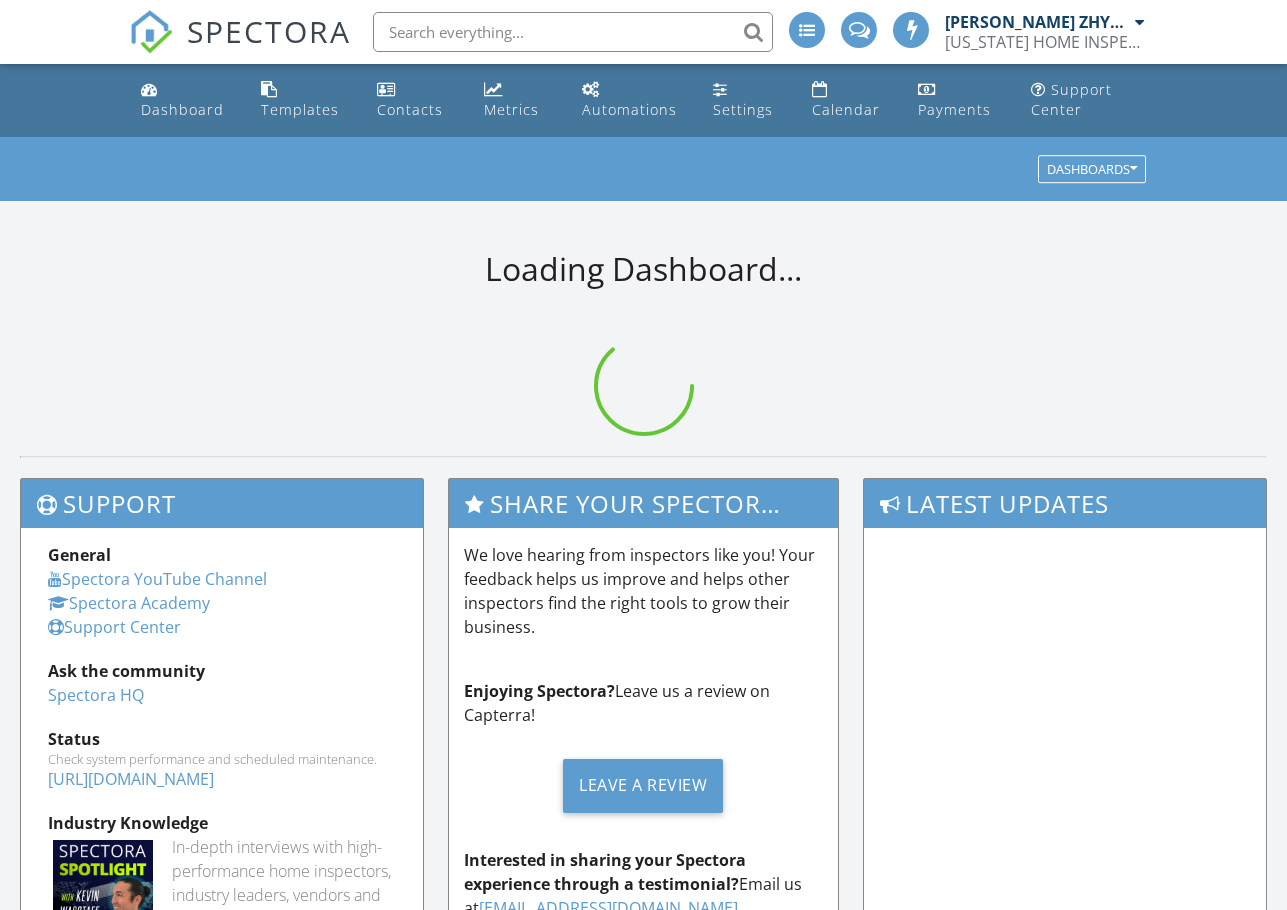scroll, scrollTop: 0, scrollLeft: 0, axis: both 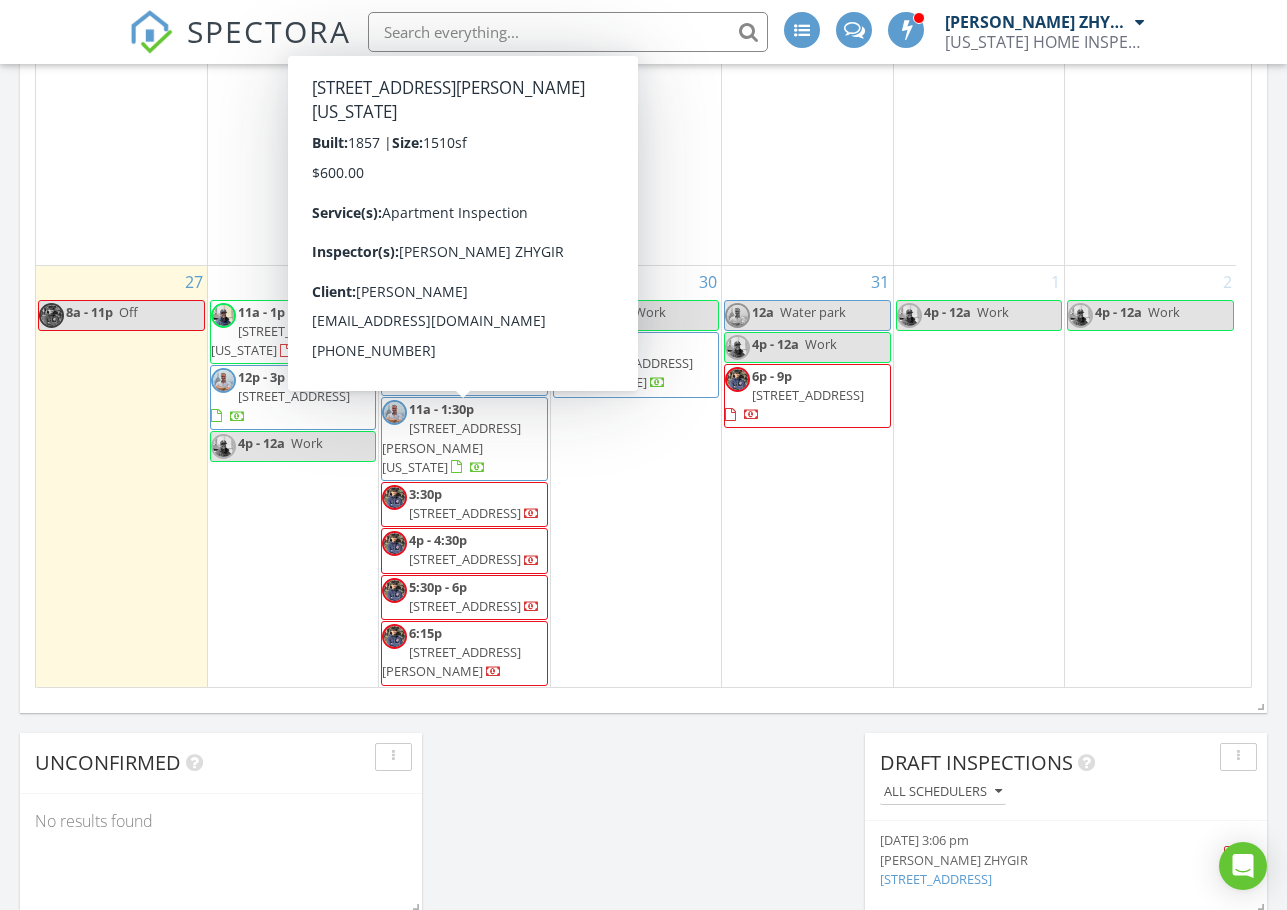 click at bounding box center (568, 32) 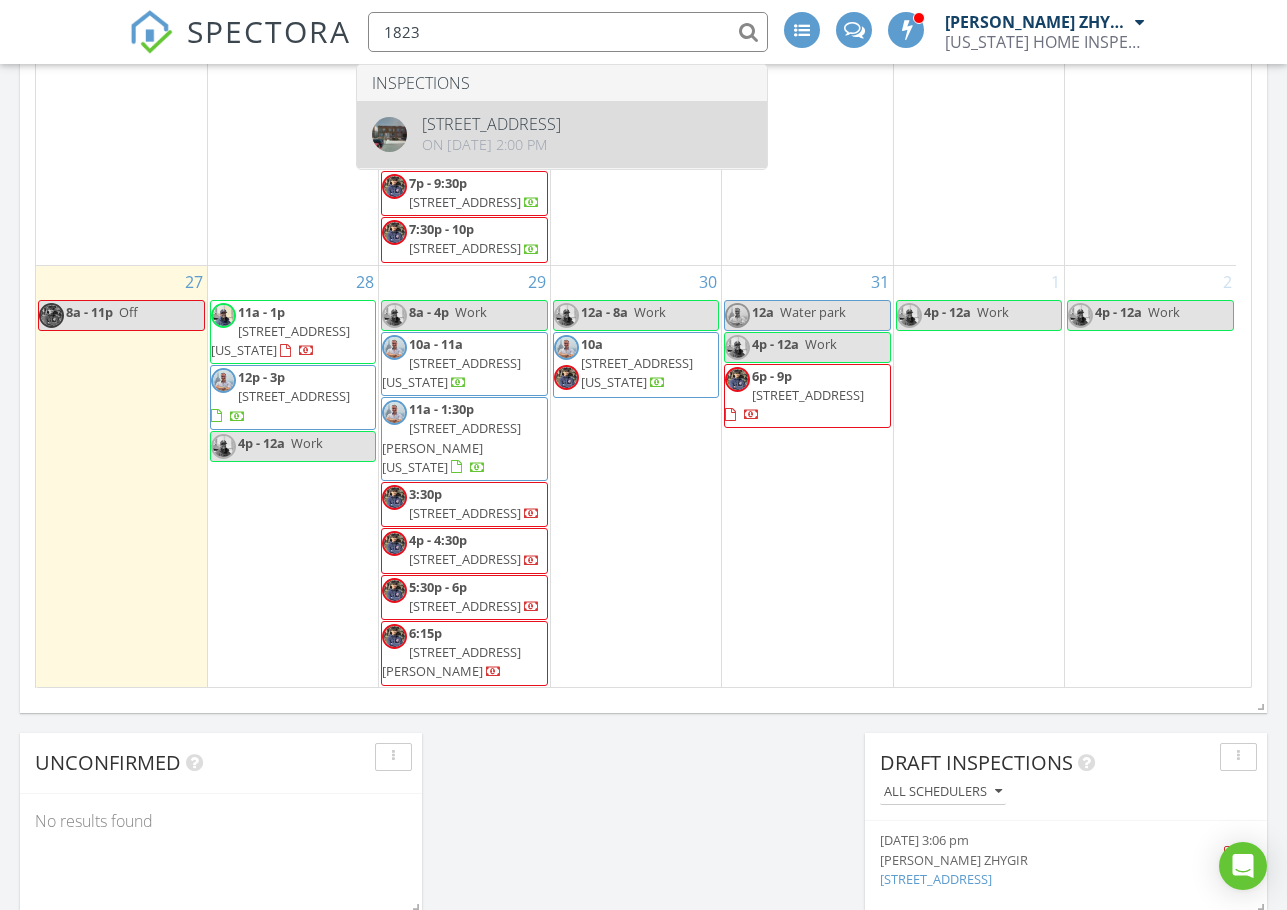 type on "1823" 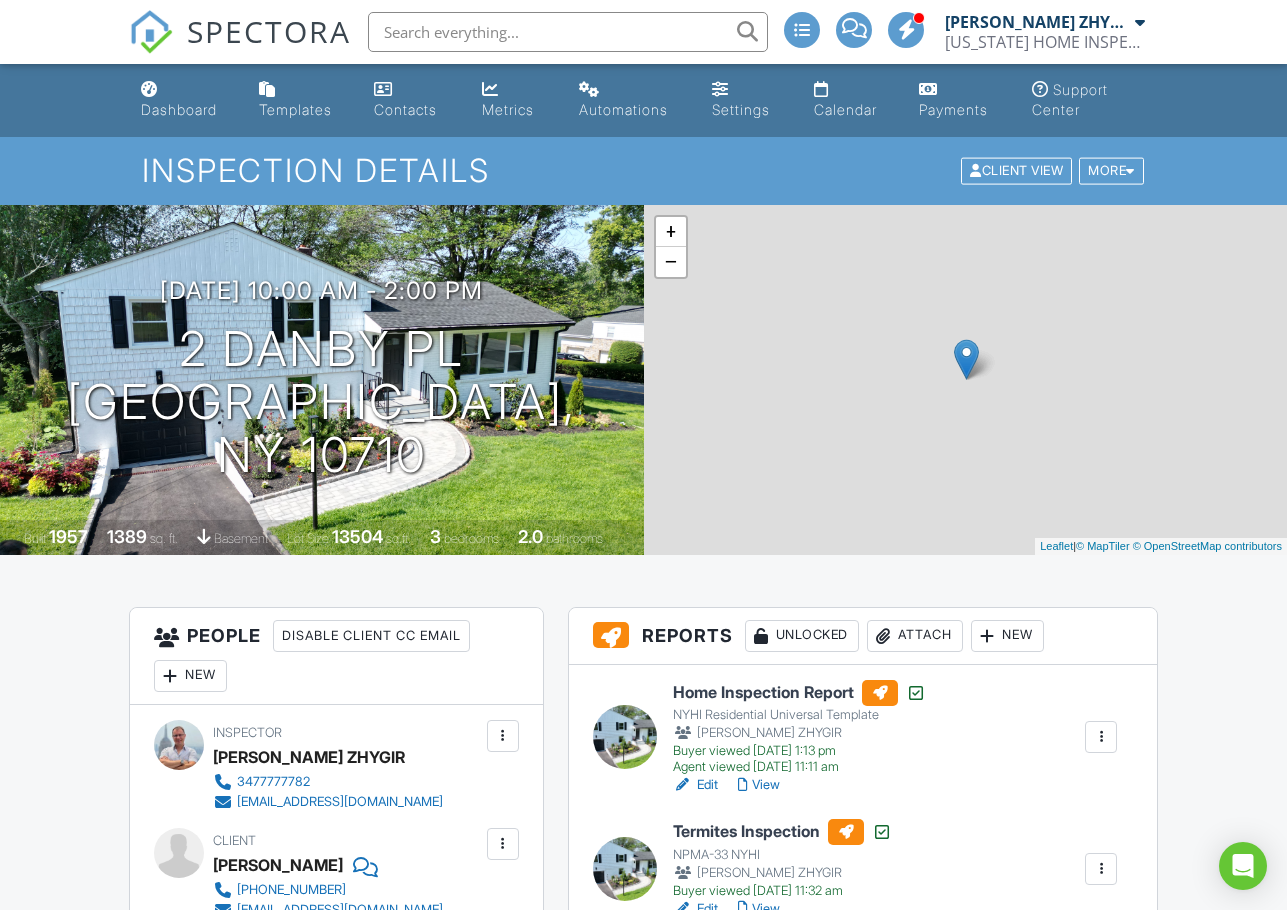 scroll, scrollTop: 0, scrollLeft: 0, axis: both 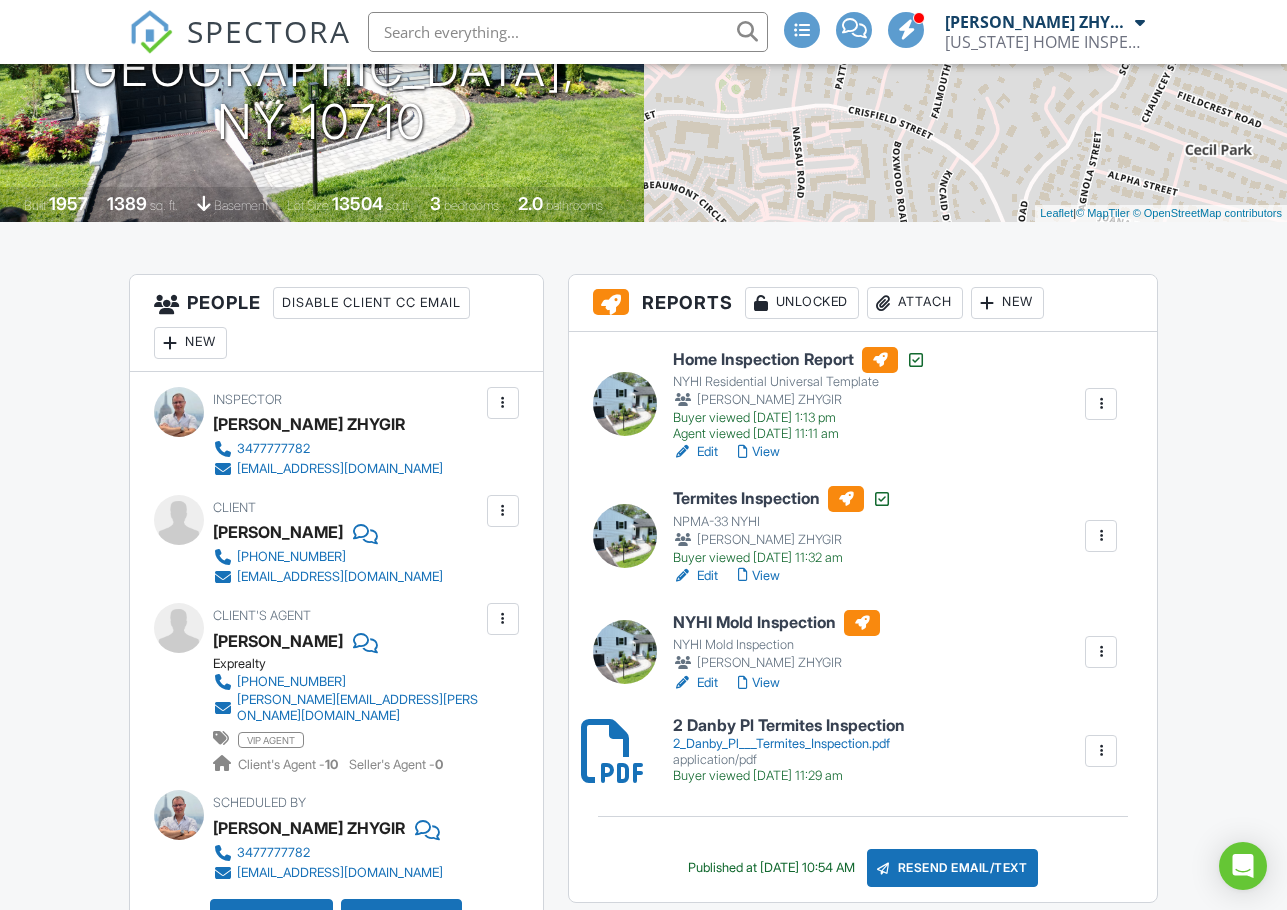click on "Attach" at bounding box center [915, 303] 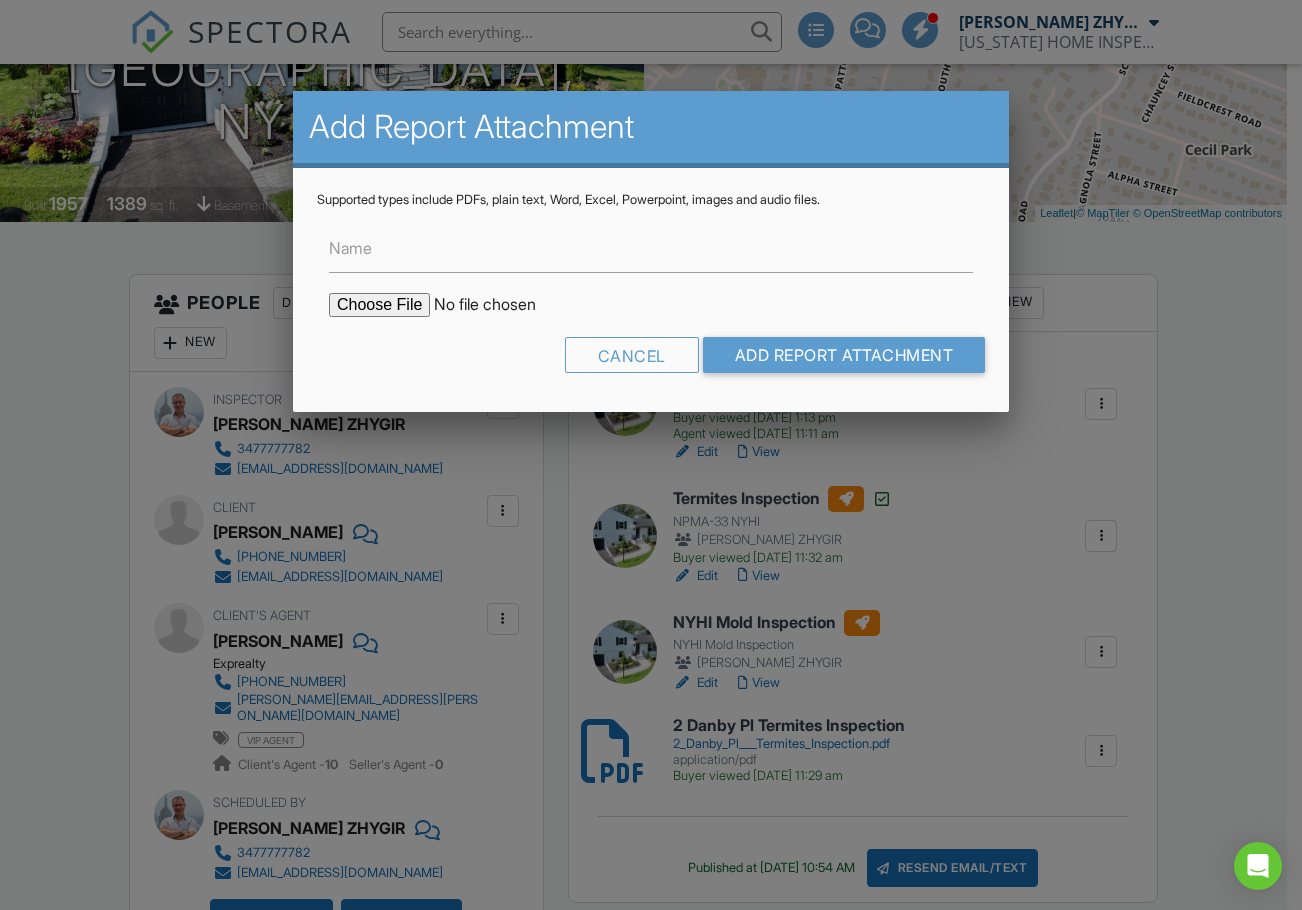 click at bounding box center [499, 305] 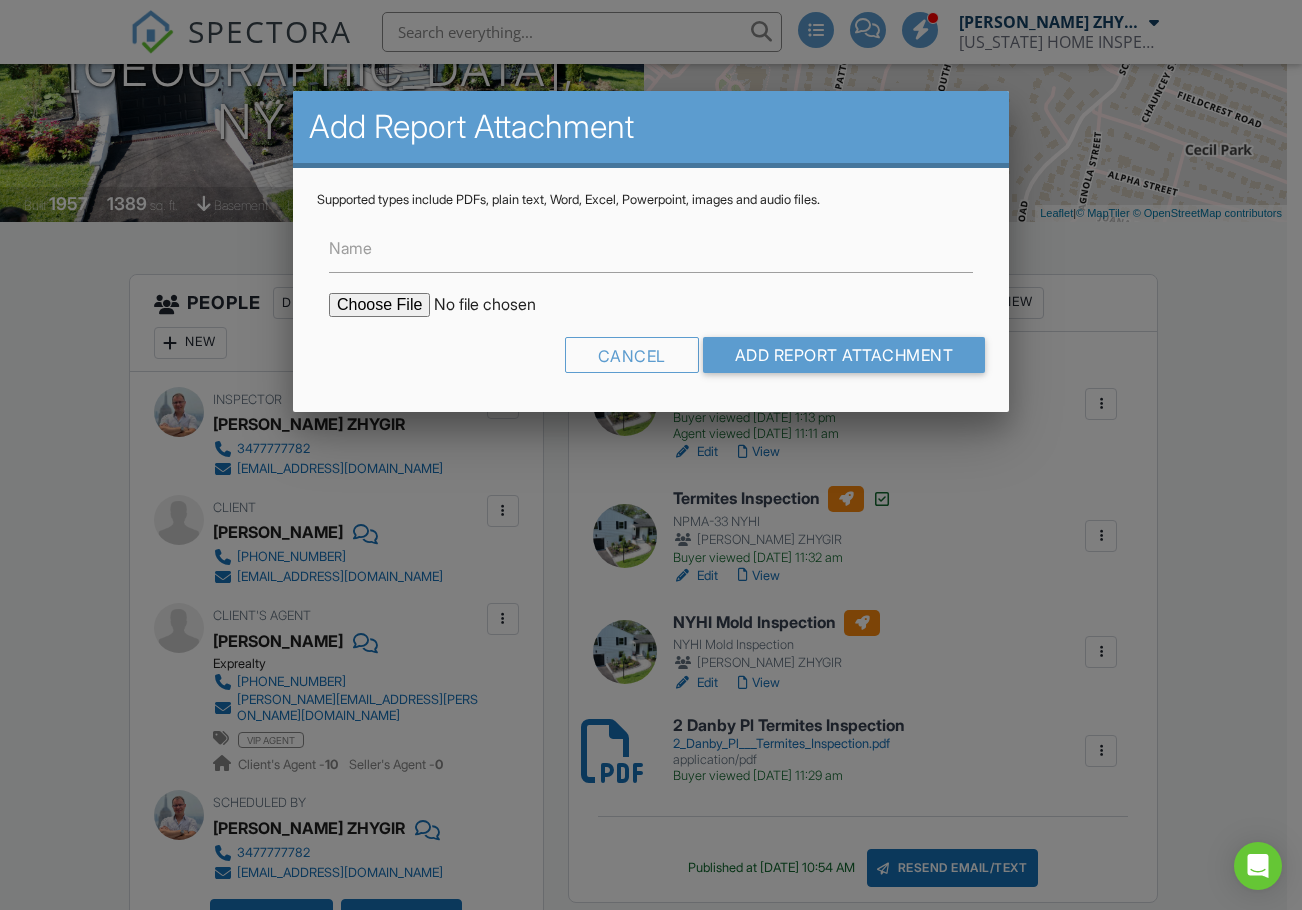 type on "C:\fakepath\2_Danby_Pl___Home_Inspection_Report.pdf" 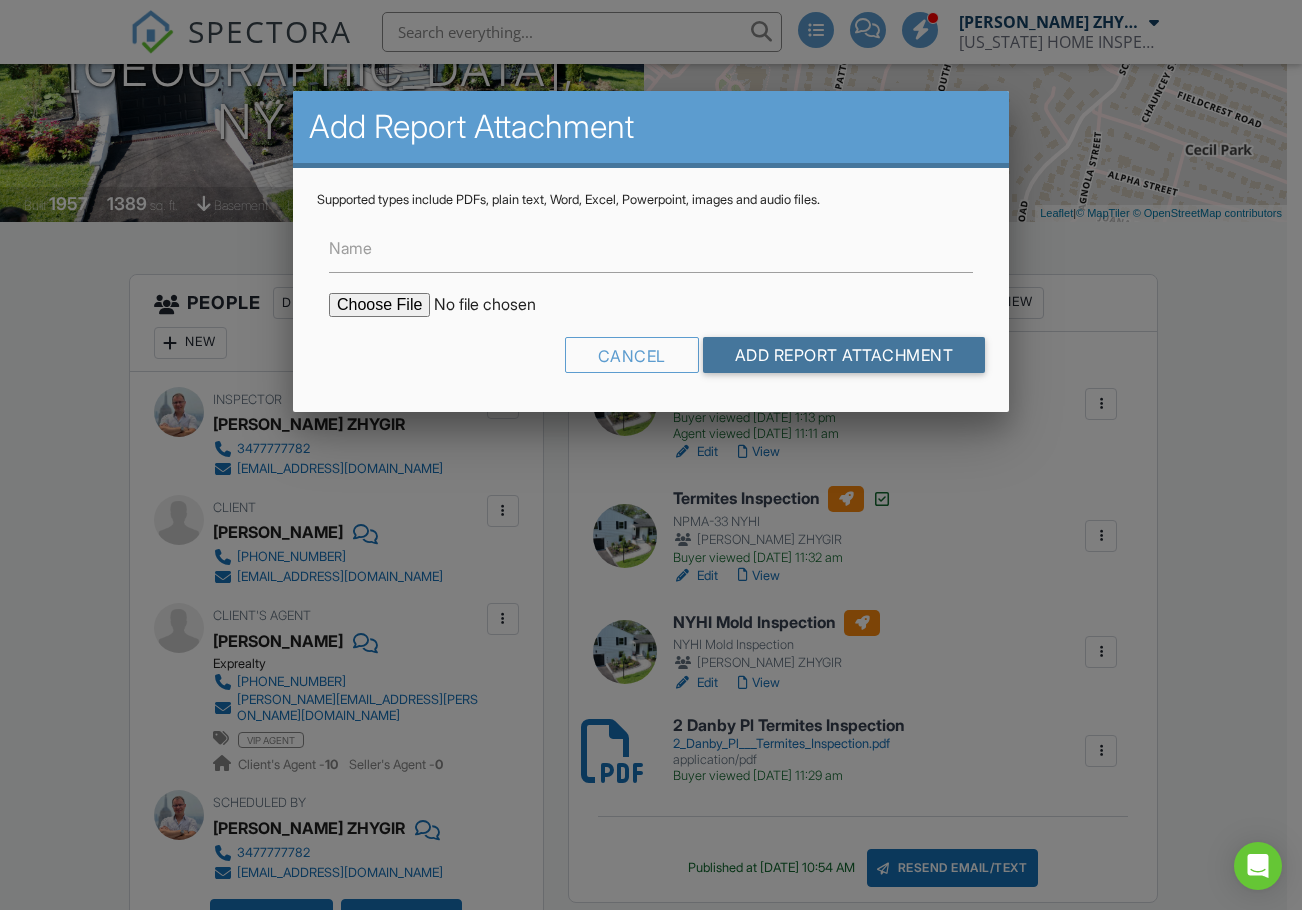click on "Add Report Attachment" at bounding box center [844, 355] 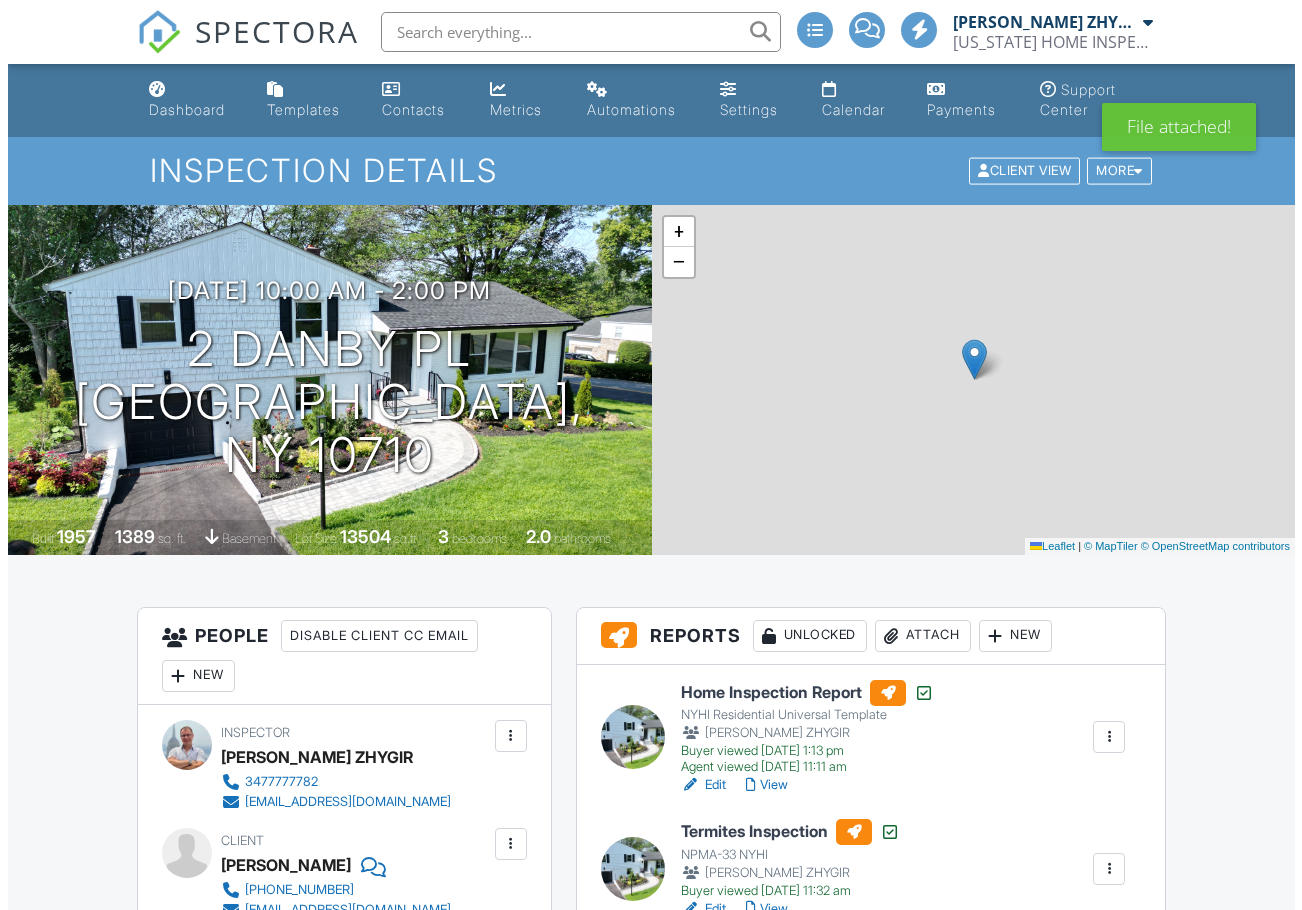 scroll, scrollTop: 1000, scrollLeft: 0, axis: vertical 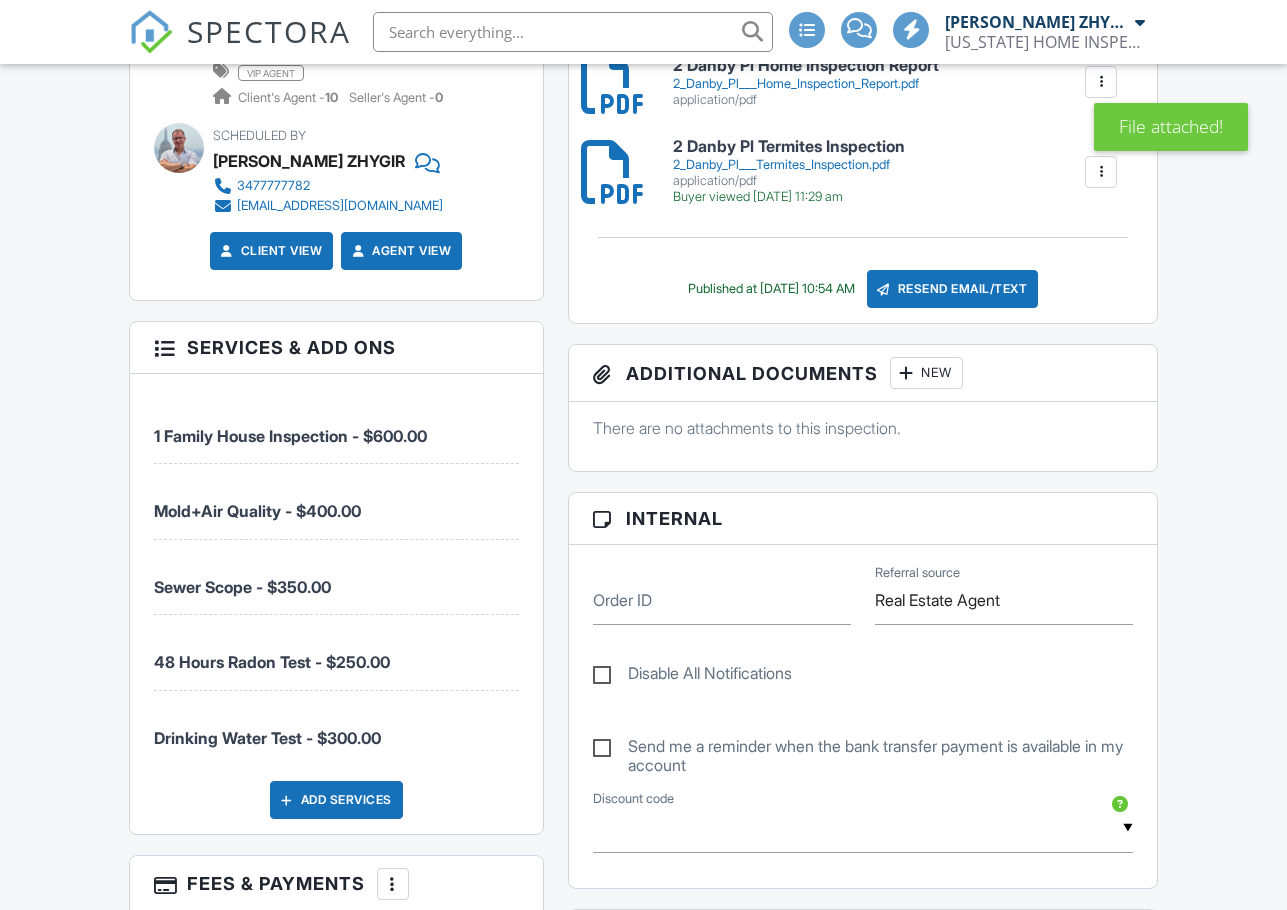 click on "Resend Email/Text" at bounding box center (953, 289) 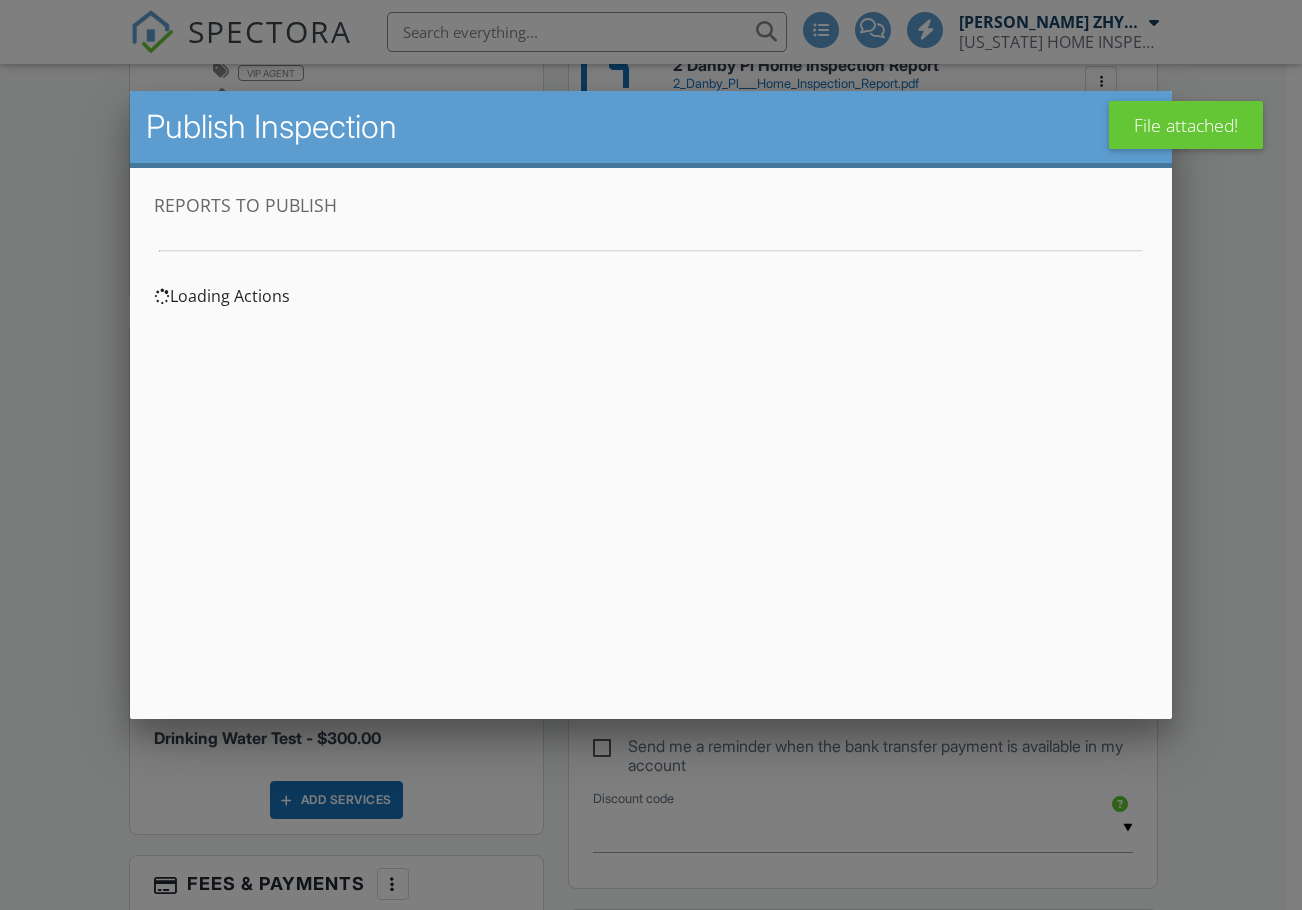 scroll, scrollTop: 0, scrollLeft: 0, axis: both 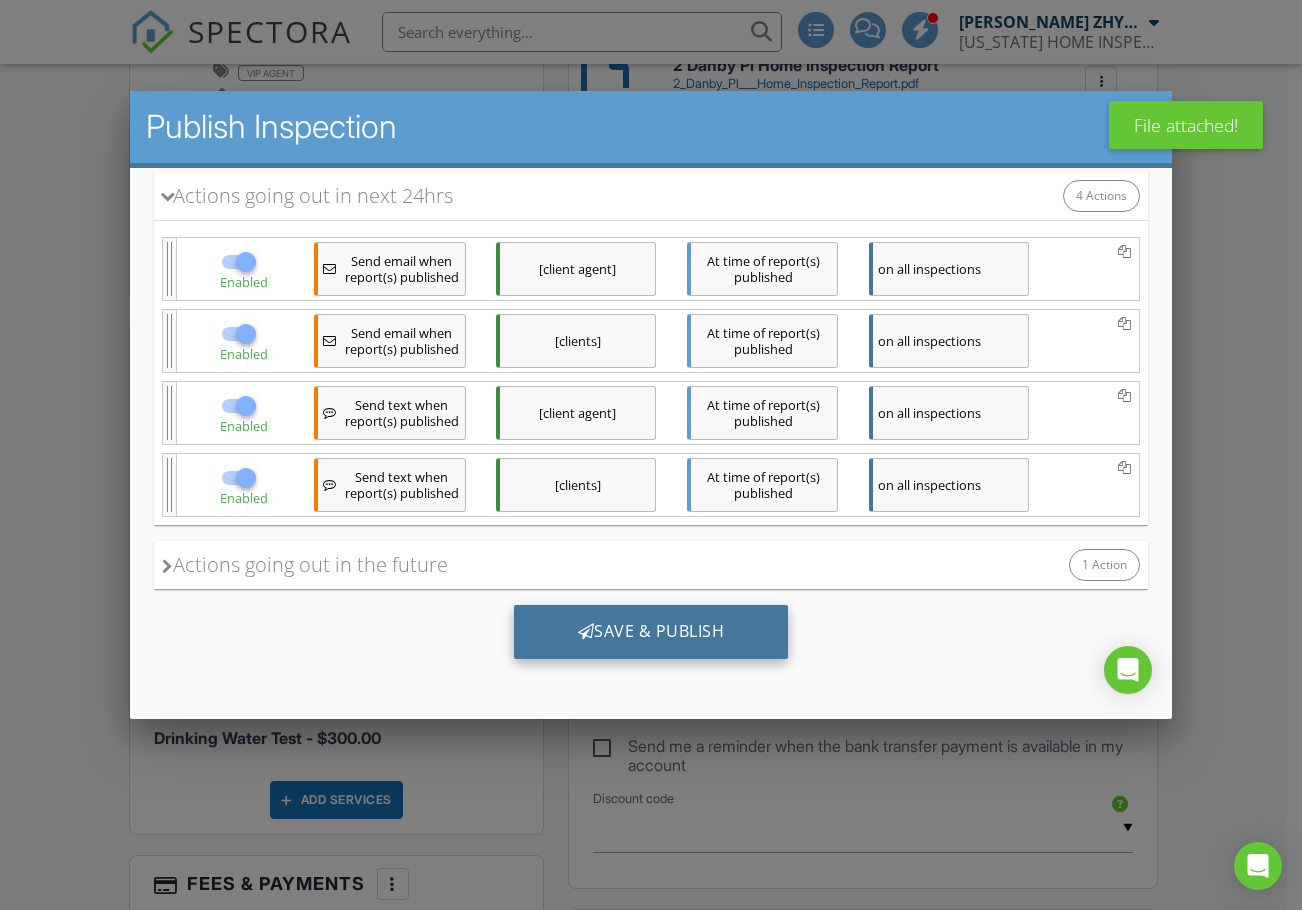 click on "Save & Publish" at bounding box center [651, 632] 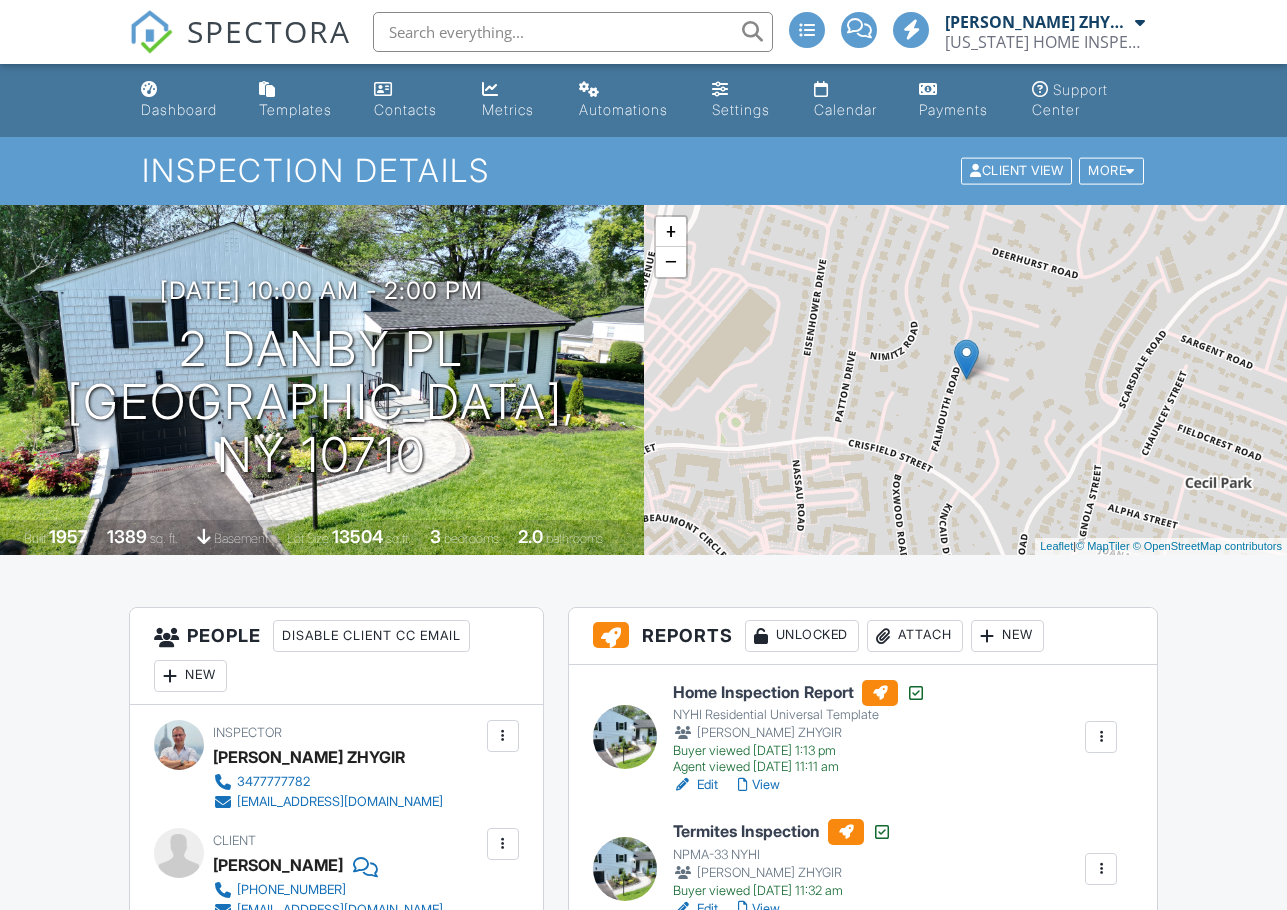 scroll, scrollTop: 0, scrollLeft: 0, axis: both 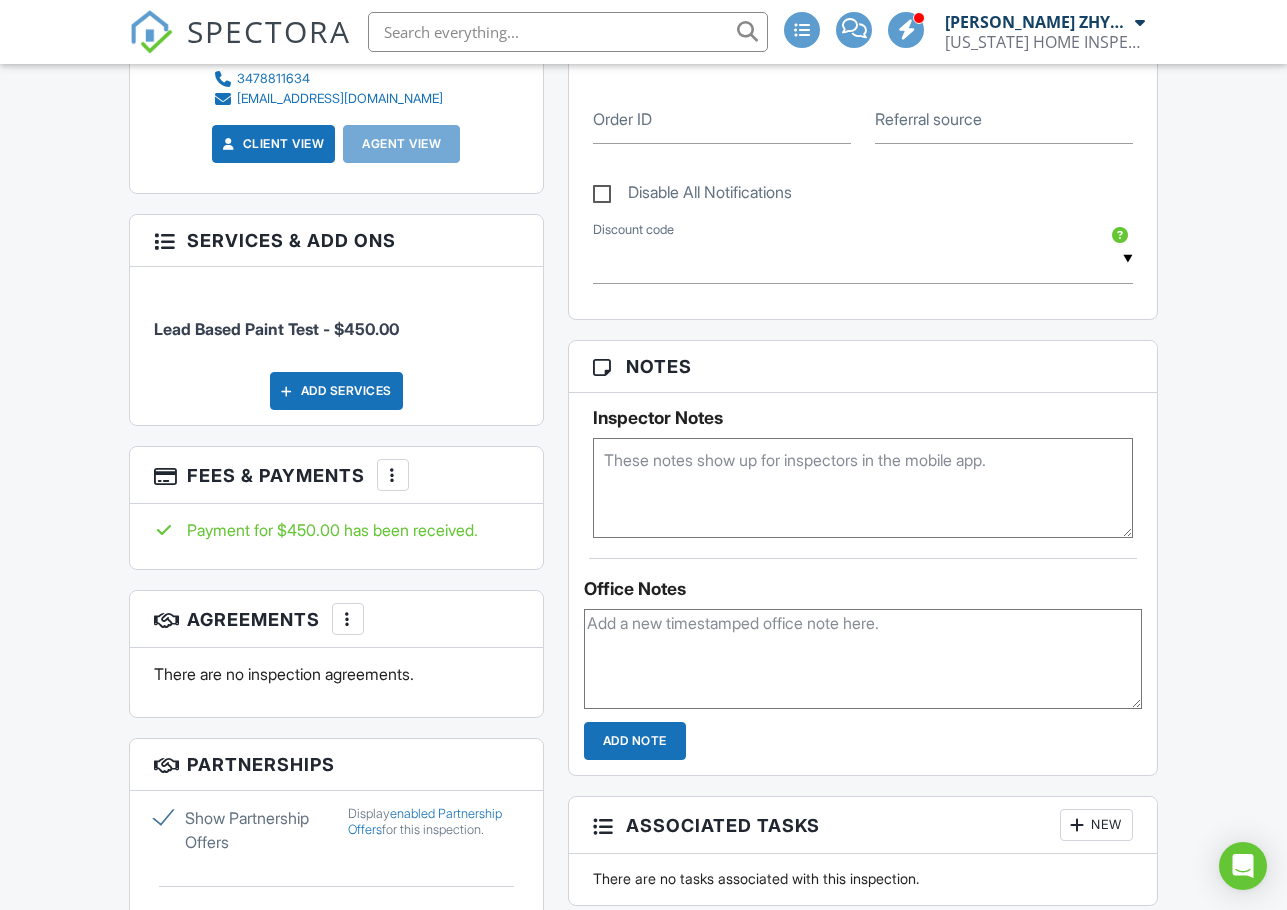 click on "More" at bounding box center (393, 475) 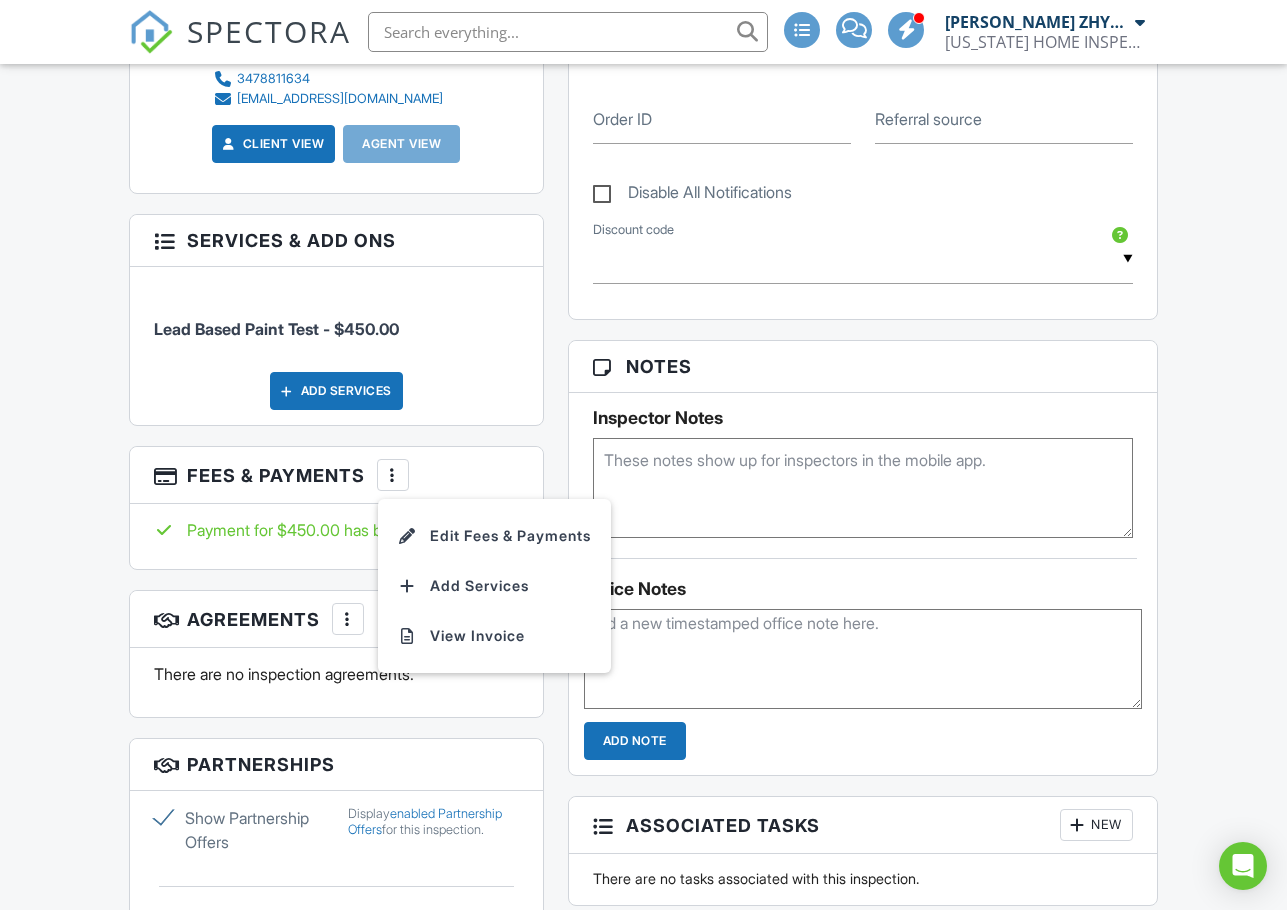 click on "Reports
Unlocked
Attach
New
There are no reports associated with this inspection. Add a template by clicking "+ New" above or add an attachment by clicking "Attach".
Publish All
Checking report completion
Additional Documents
New
There are no attachments to this inspection.
Internal
Order ID
Referral source
Disable All Notifications
▼ Discount - $50.00 off - Special Discount Special Discount - $100.00 off - Special Discount
Discount - $50.00 off - Special Discount
Special Discount - $100.00 off - Special Discount
Discount code
Notes
Inspector Notes
Office Notes
Add Note
Associated Tasks
New
There are no tasks associated with this inspection.
Add Task
Inspection
Events
New
Closing date
Save" at bounding box center (863, 498) 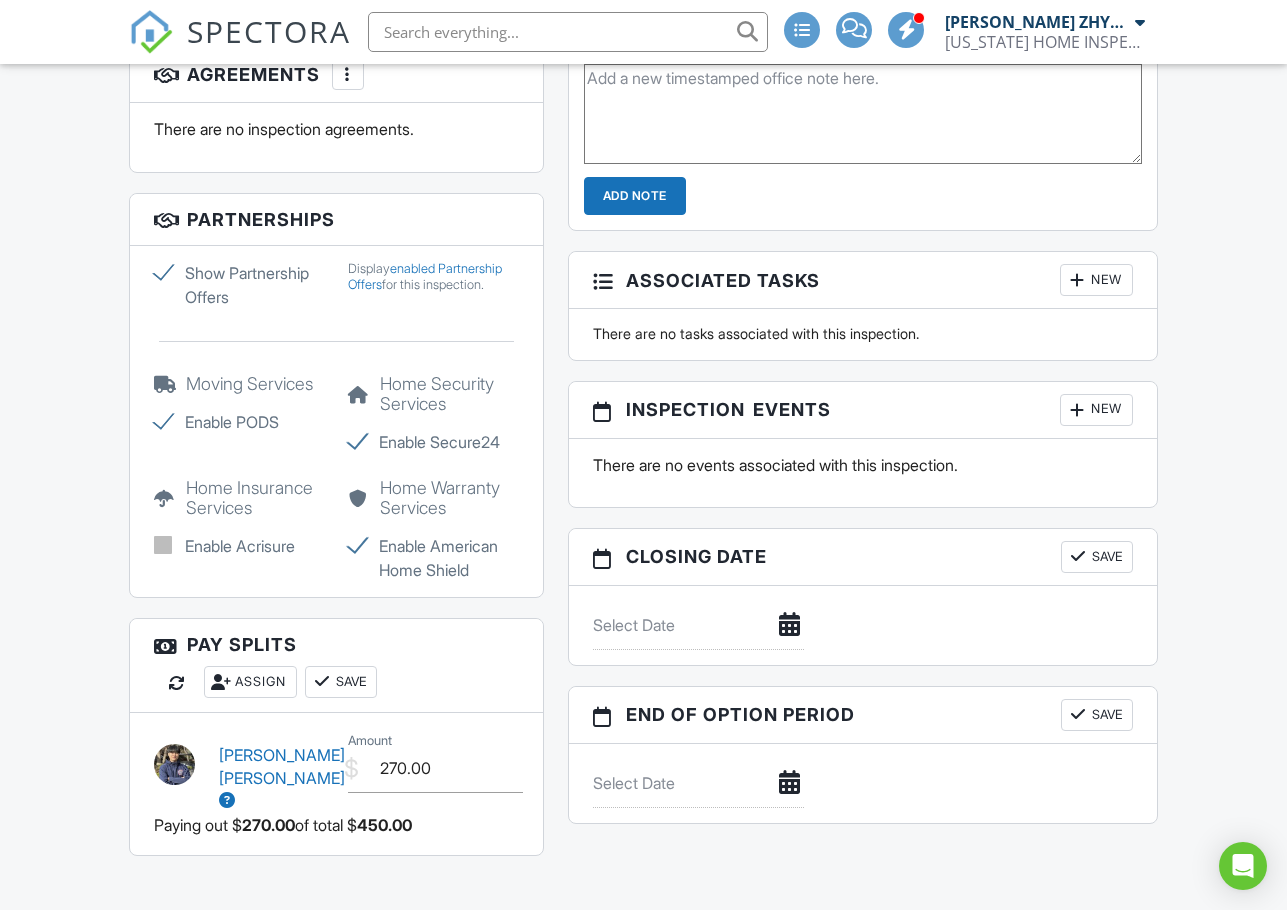 scroll, scrollTop: 1212, scrollLeft: 0, axis: vertical 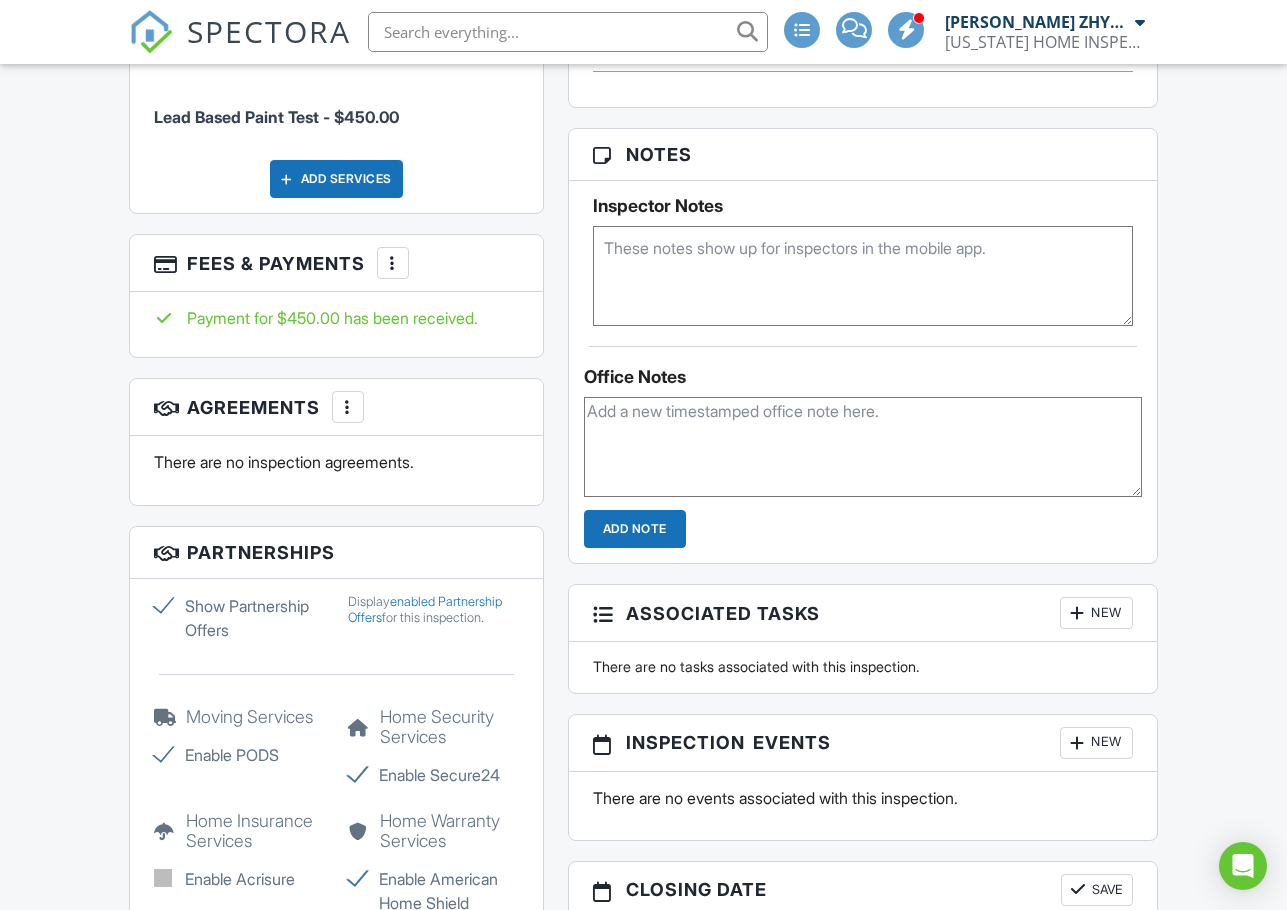 click on "More" at bounding box center (393, 263) 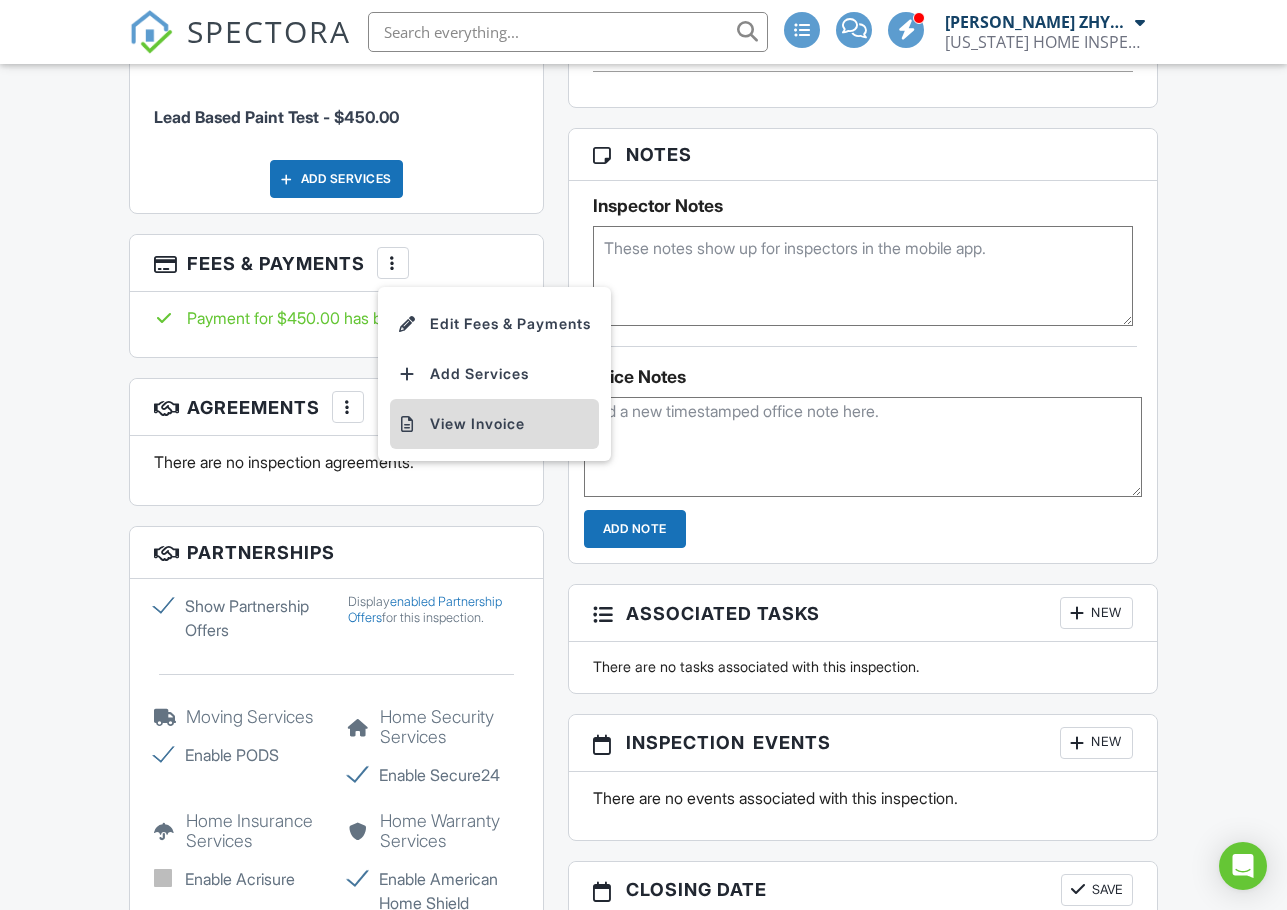 click on "View Invoice" at bounding box center [494, 424] 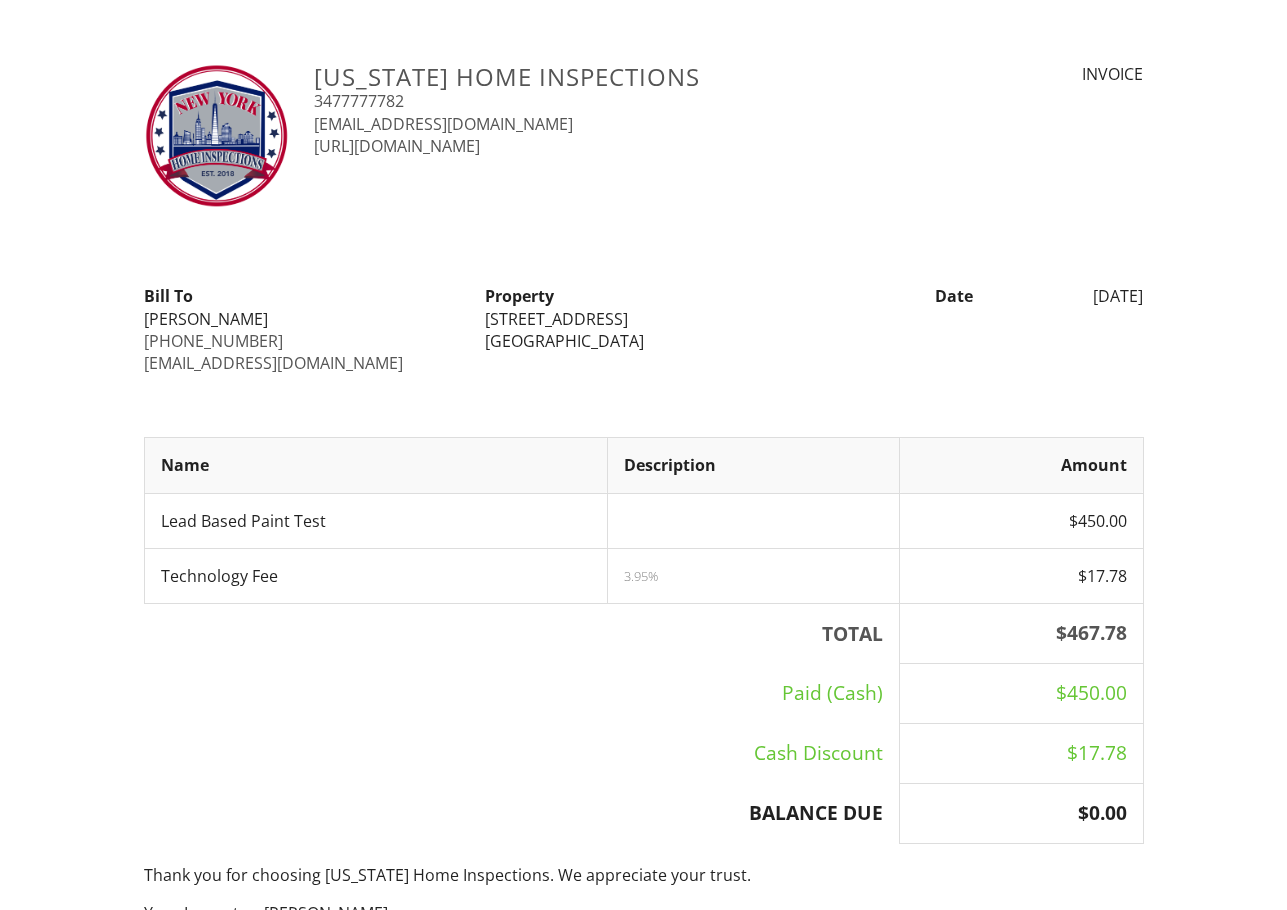 scroll, scrollTop: 0, scrollLeft: 0, axis: both 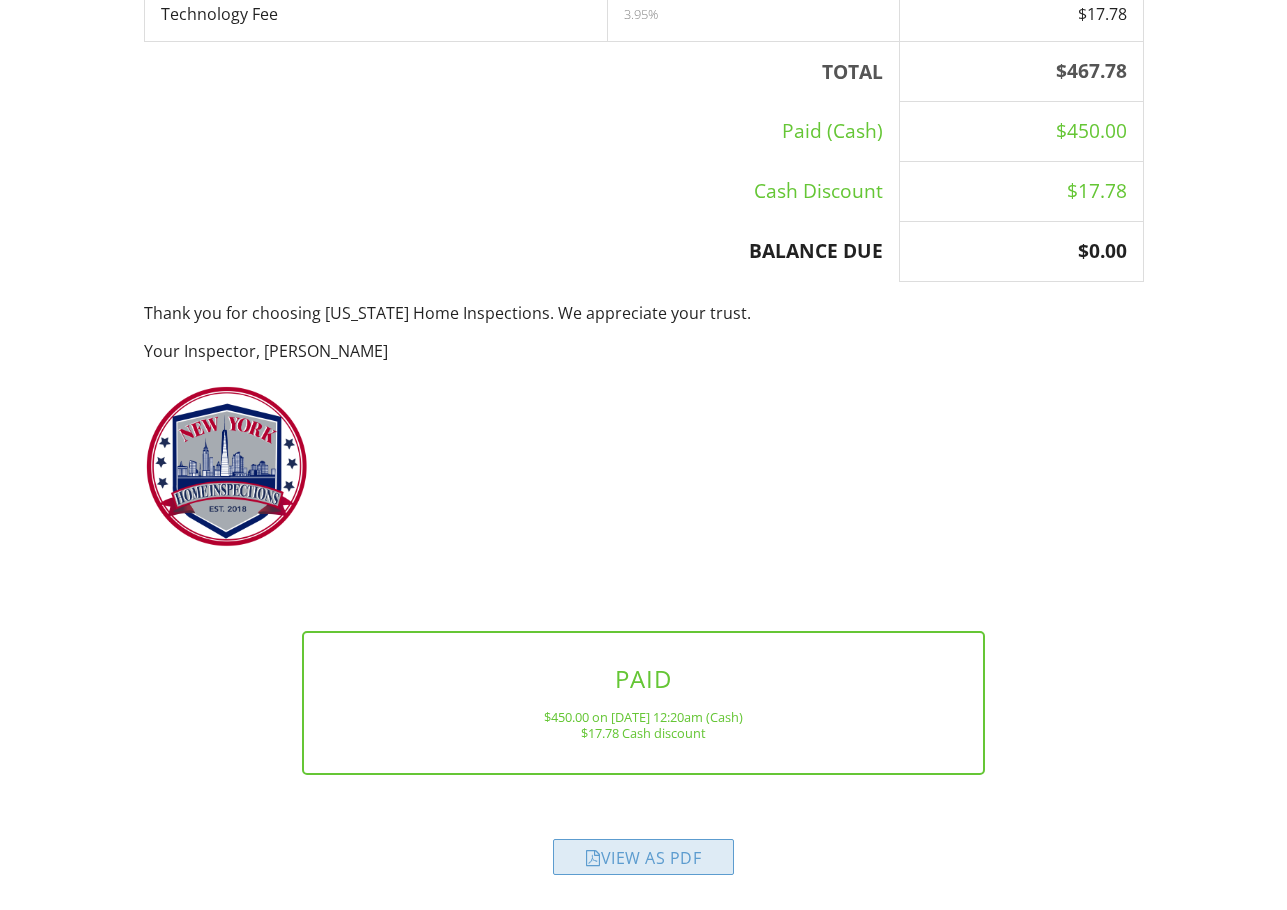 click on "View as PDF" at bounding box center (643, 857) 